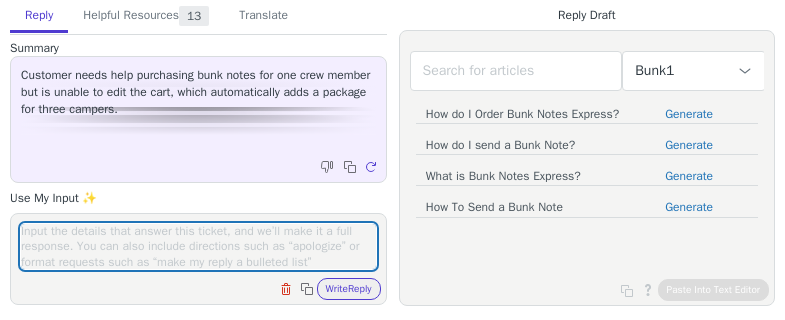 scroll, scrollTop: 0, scrollLeft: 0, axis: both 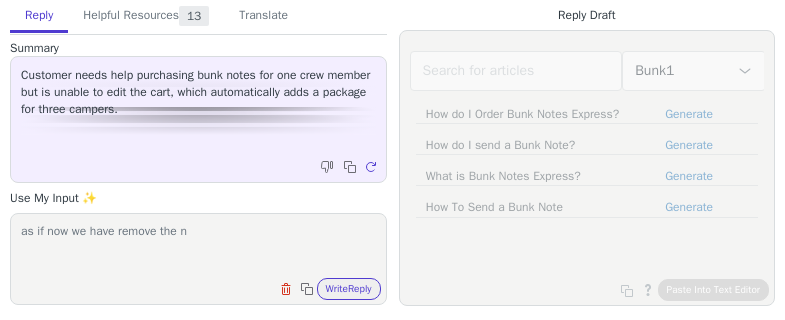 click on "as if now we have remove the n" at bounding box center [198, 246] 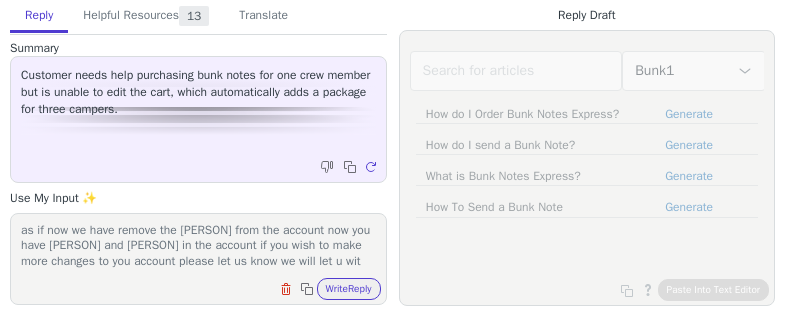 scroll, scrollTop: 17, scrollLeft: 0, axis: vertical 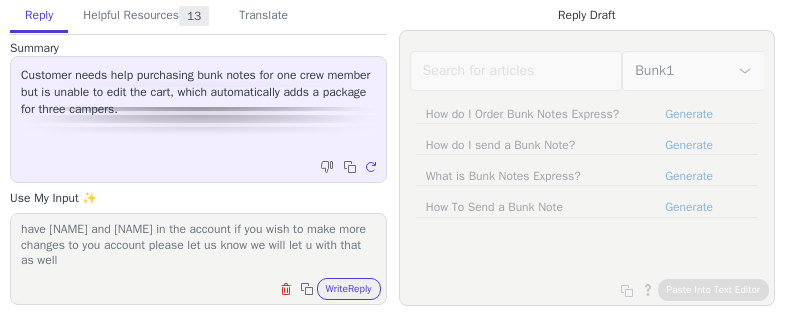 type on "as if now we have remove the Nicholas from the account now you have david and chris in the account if you wish to make more changes to you account please let us know we will let u with that as well" 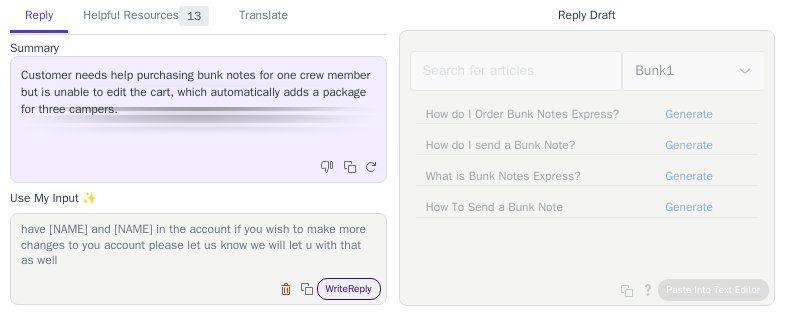 click on "Write  Reply" at bounding box center [349, 289] 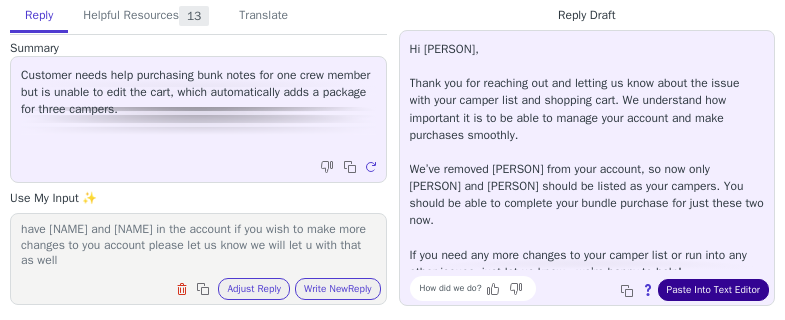 click on "Paste Into Text Editor" at bounding box center (713, 290) 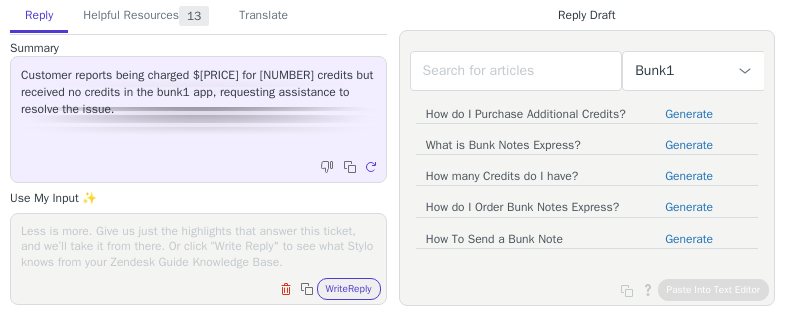 scroll, scrollTop: 0, scrollLeft: 0, axis: both 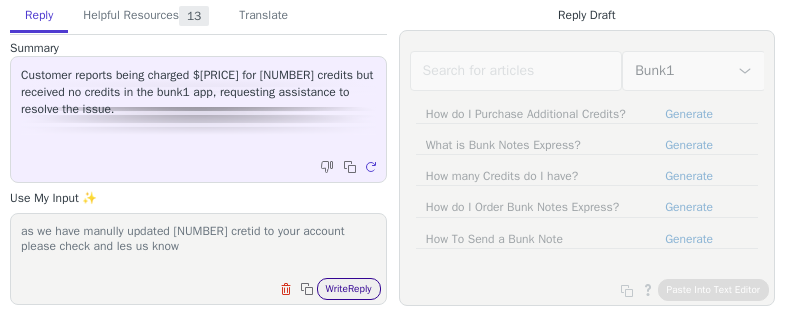 type on "as we have manully updated [NUMBER] cretid to your account please check and les us know" 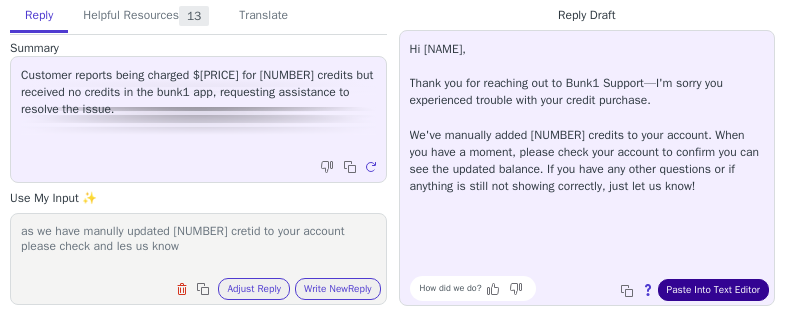 click on "Paste Into Text Editor" at bounding box center (713, 290) 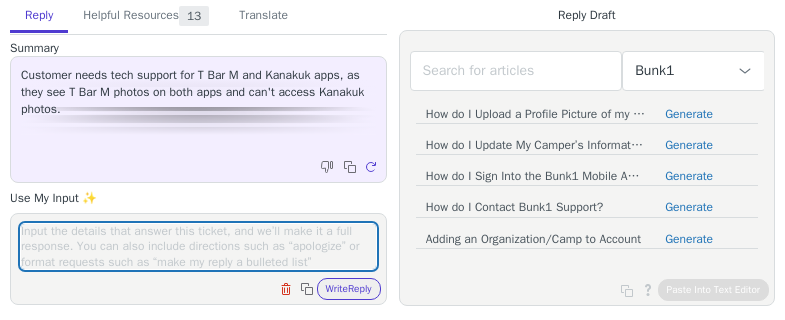 scroll, scrollTop: 0, scrollLeft: 0, axis: both 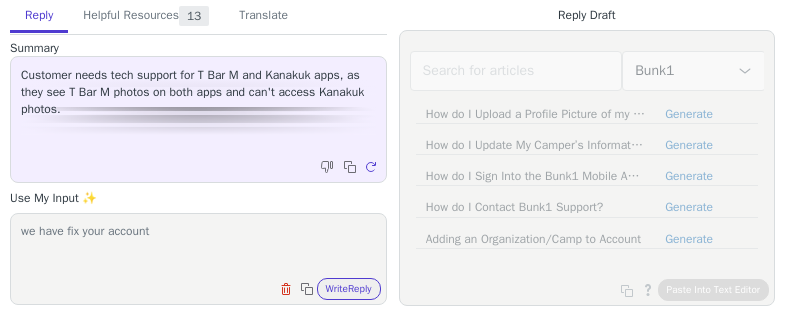 click on "we have fix your account" at bounding box center (198, 246) 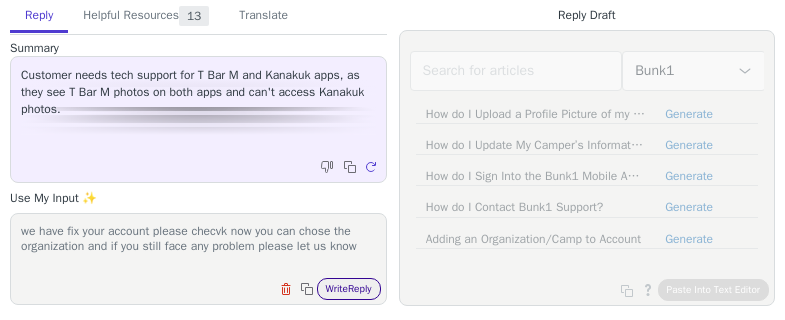 type on "we have fix your account please checvk now you can chose the organization and if you still face any problem please let us know" 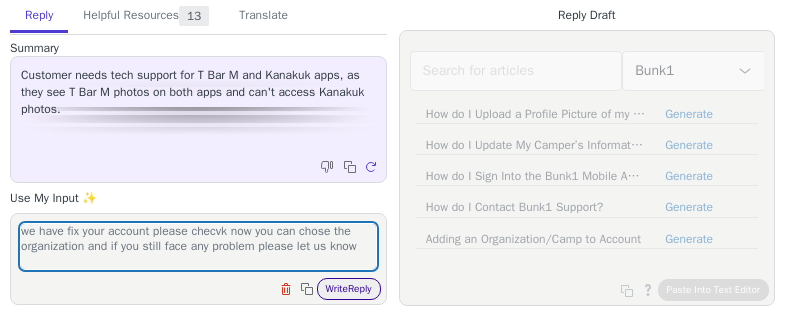 click on "Write  Reply" at bounding box center (349, 289) 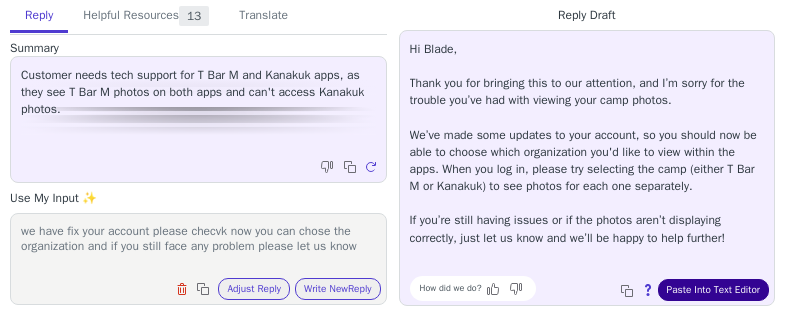 click on "Paste Into Text Editor" at bounding box center [713, 290] 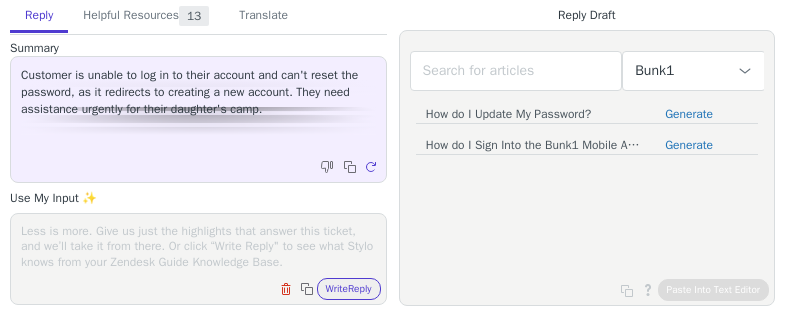 scroll, scrollTop: 0, scrollLeft: 0, axis: both 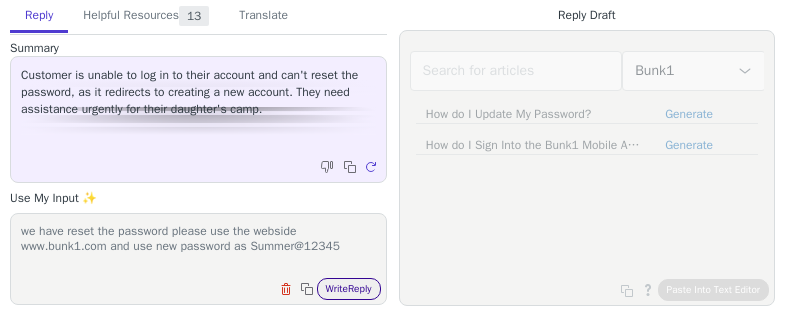 type on "we have reset the password please use the webside www.bunk1.com and use new password as Summer@12345" 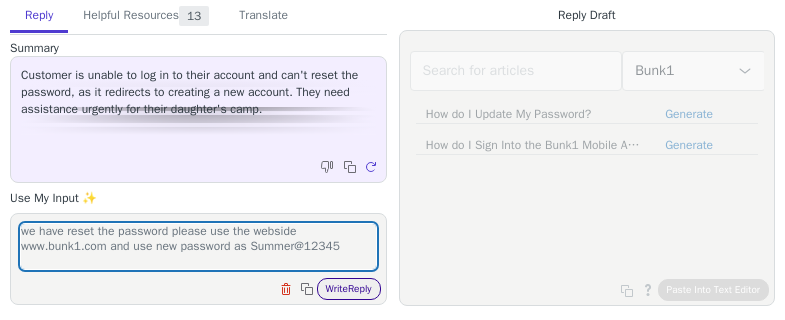 click on "Write  Reply" at bounding box center [349, 289] 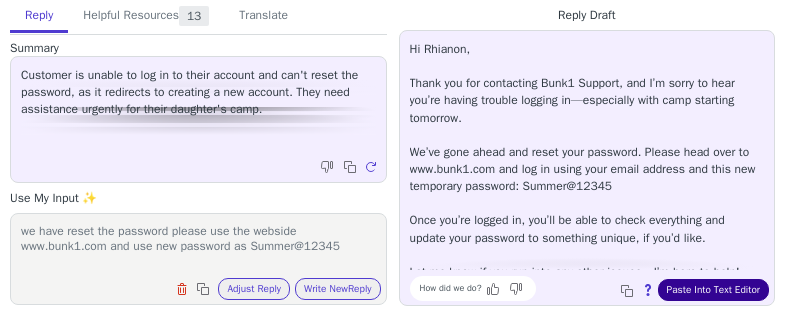 click on "Paste Into Text Editor" at bounding box center [713, 290] 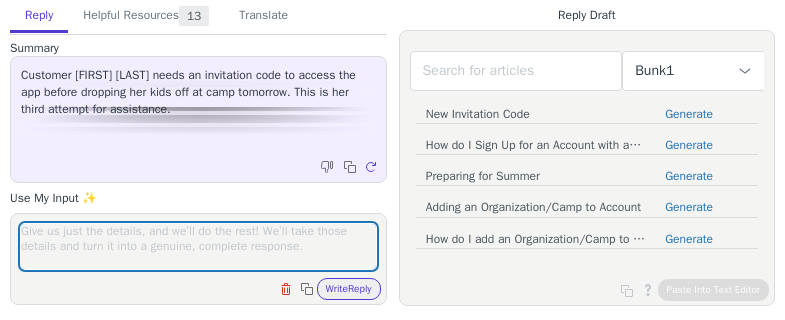 scroll, scrollTop: 0, scrollLeft: 0, axis: both 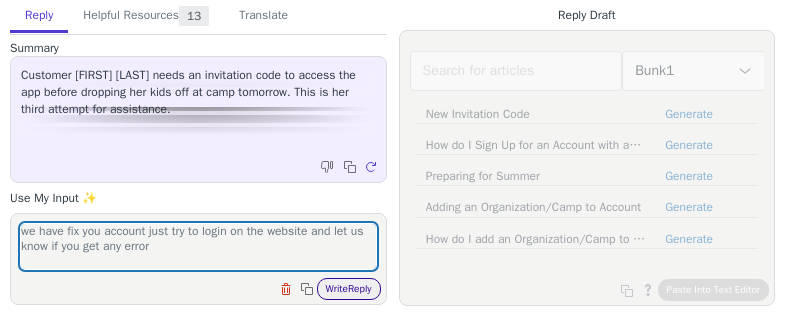 type on "we have fix you account just try to login on the website and let us know if you get any error" 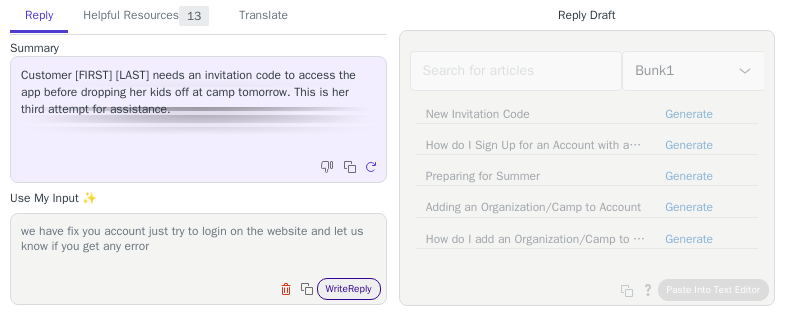 click on "Write  Reply" at bounding box center (349, 289) 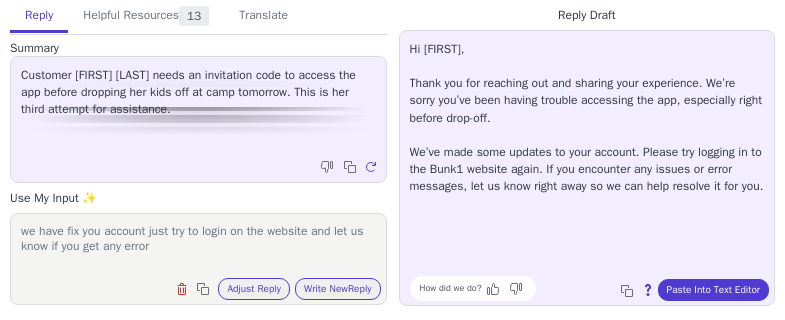 click on "we have fix you account just try to login on the website and let us know if you get any error" at bounding box center (198, 246) 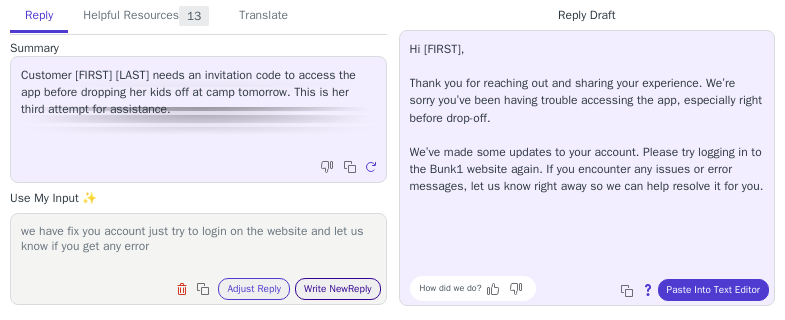 click on "Write New  Reply" at bounding box center [338, 289] 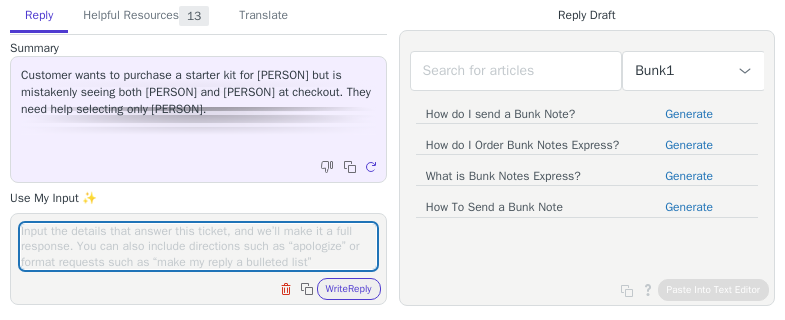 scroll, scrollTop: 0, scrollLeft: 0, axis: both 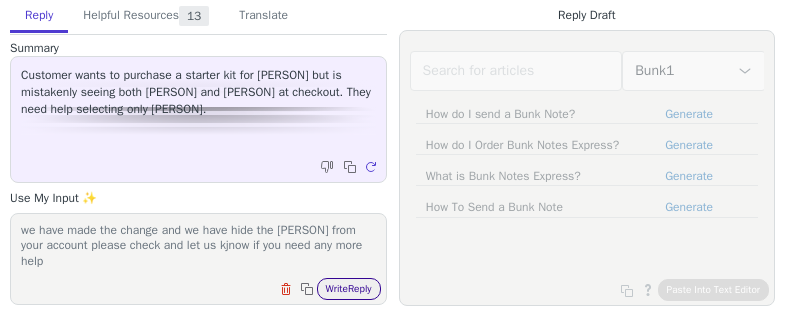 click on "Write  Reply" at bounding box center (349, 289) 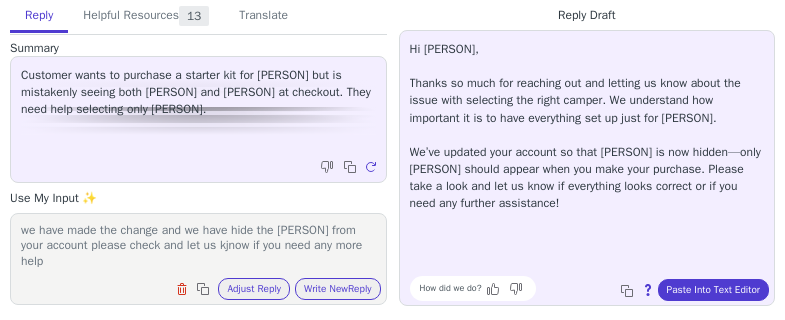 click on "we have made the change and we have hide the [PERSON] from your account please check and let us kjnow if you need any more help" at bounding box center (198, 246) 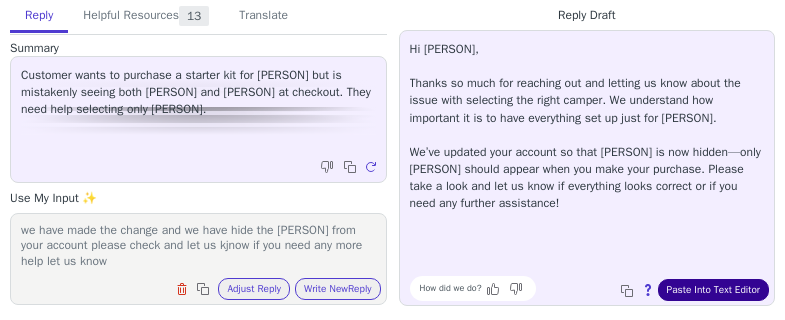 type on "we have made the change and we have hide the [PERSON] from your account please check and let us kjnow if you need any more help let us know" 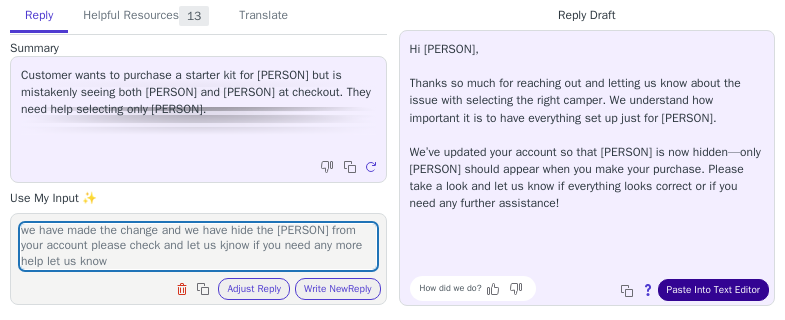 click on "Paste Into Text Editor" at bounding box center (713, 290) 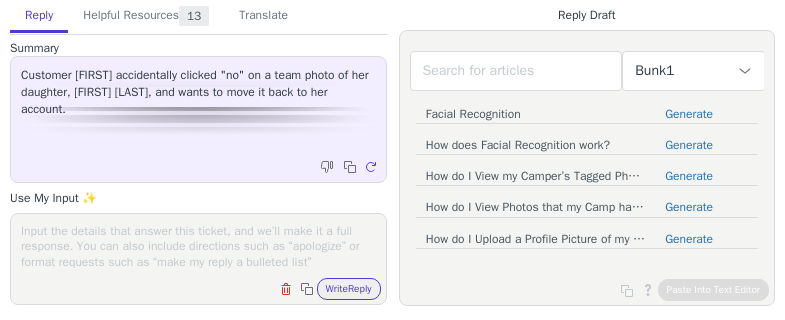 scroll, scrollTop: 0, scrollLeft: 0, axis: both 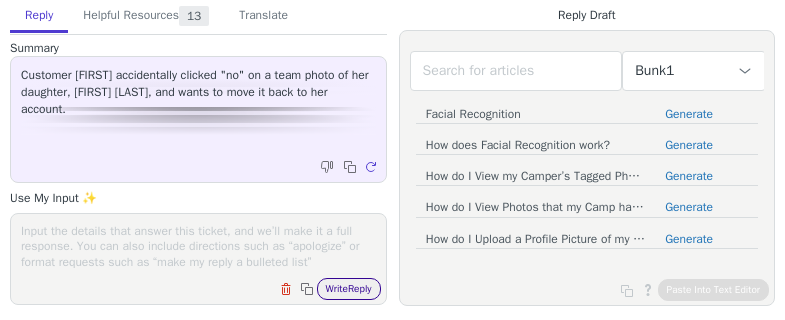 click on "Write  Reply" at bounding box center [349, 289] 